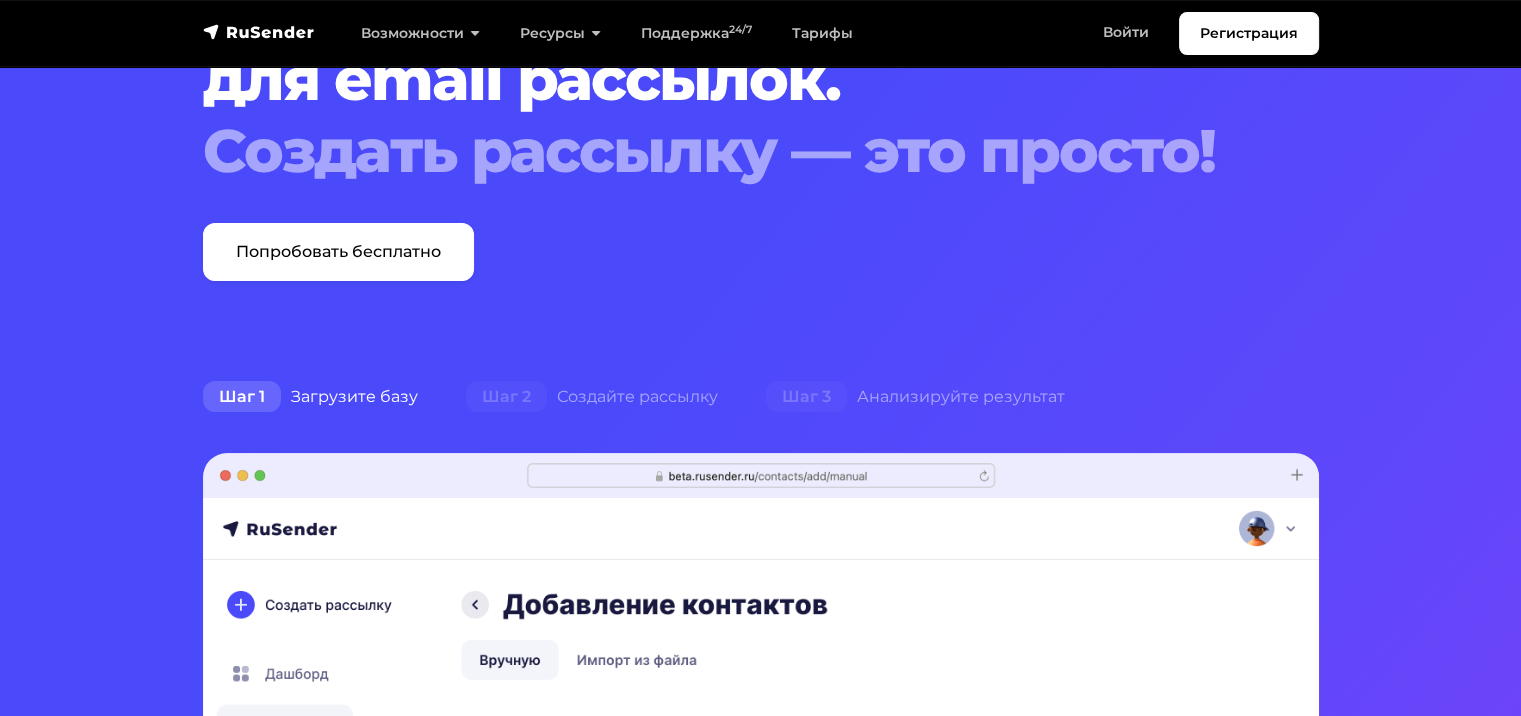 scroll, scrollTop: 700, scrollLeft: 0, axis: vertical 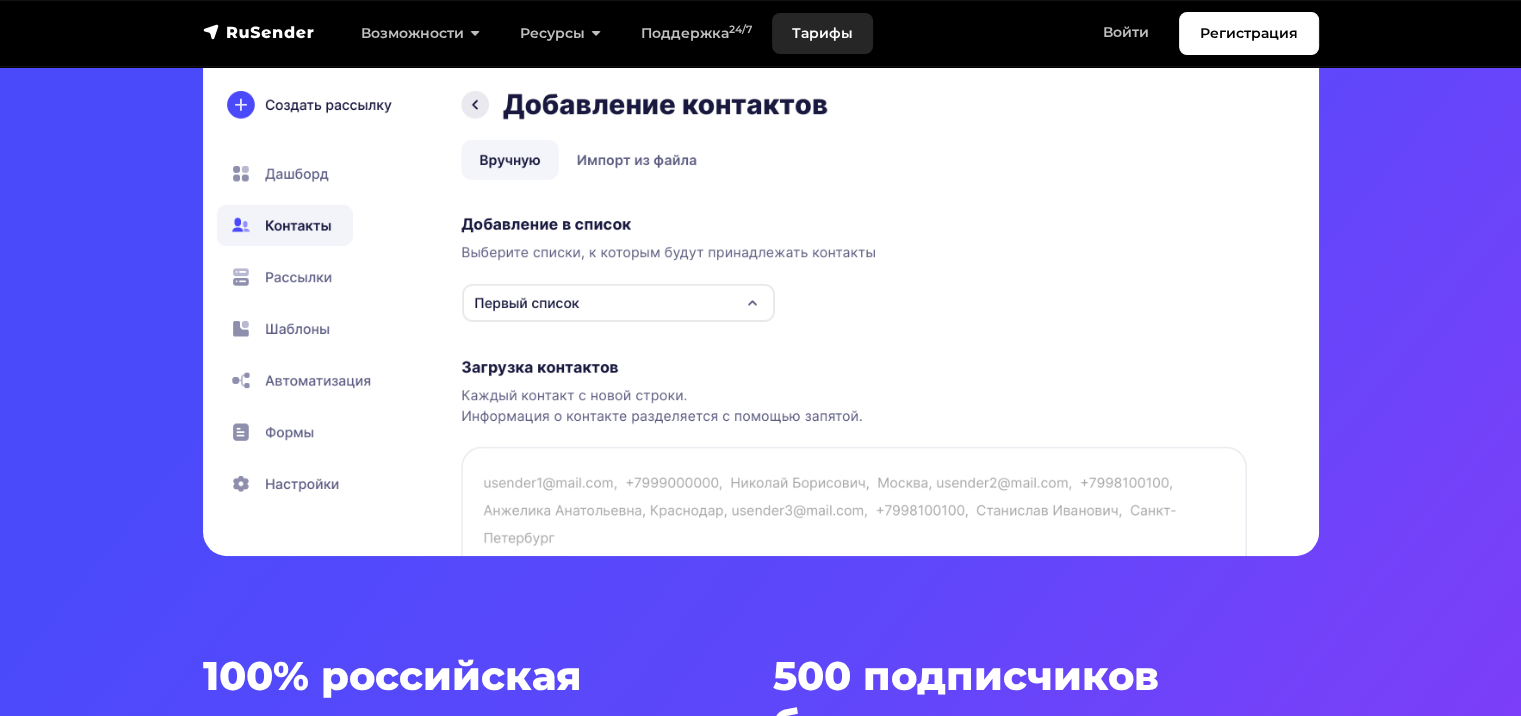 click on "Тарифы" at bounding box center [822, 33] 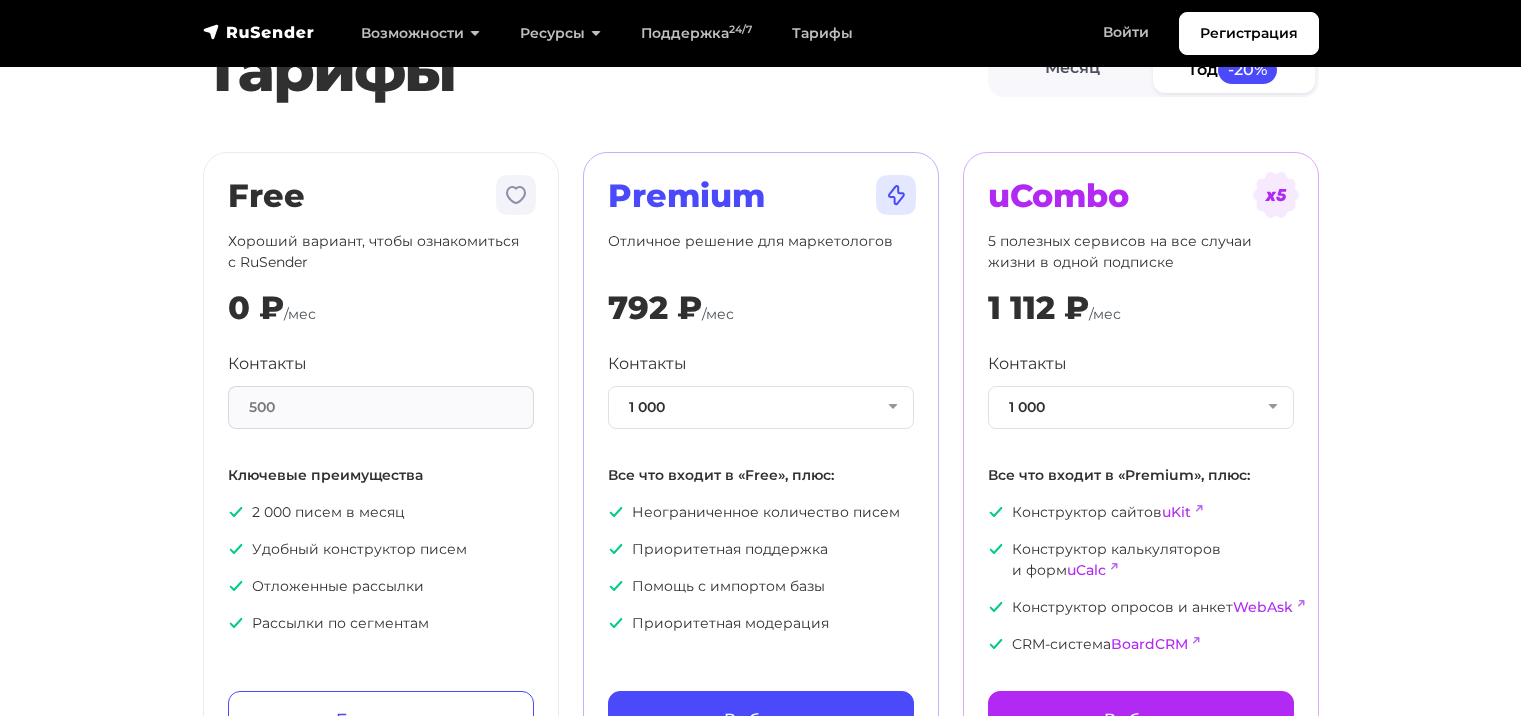 scroll, scrollTop: 0, scrollLeft: 0, axis: both 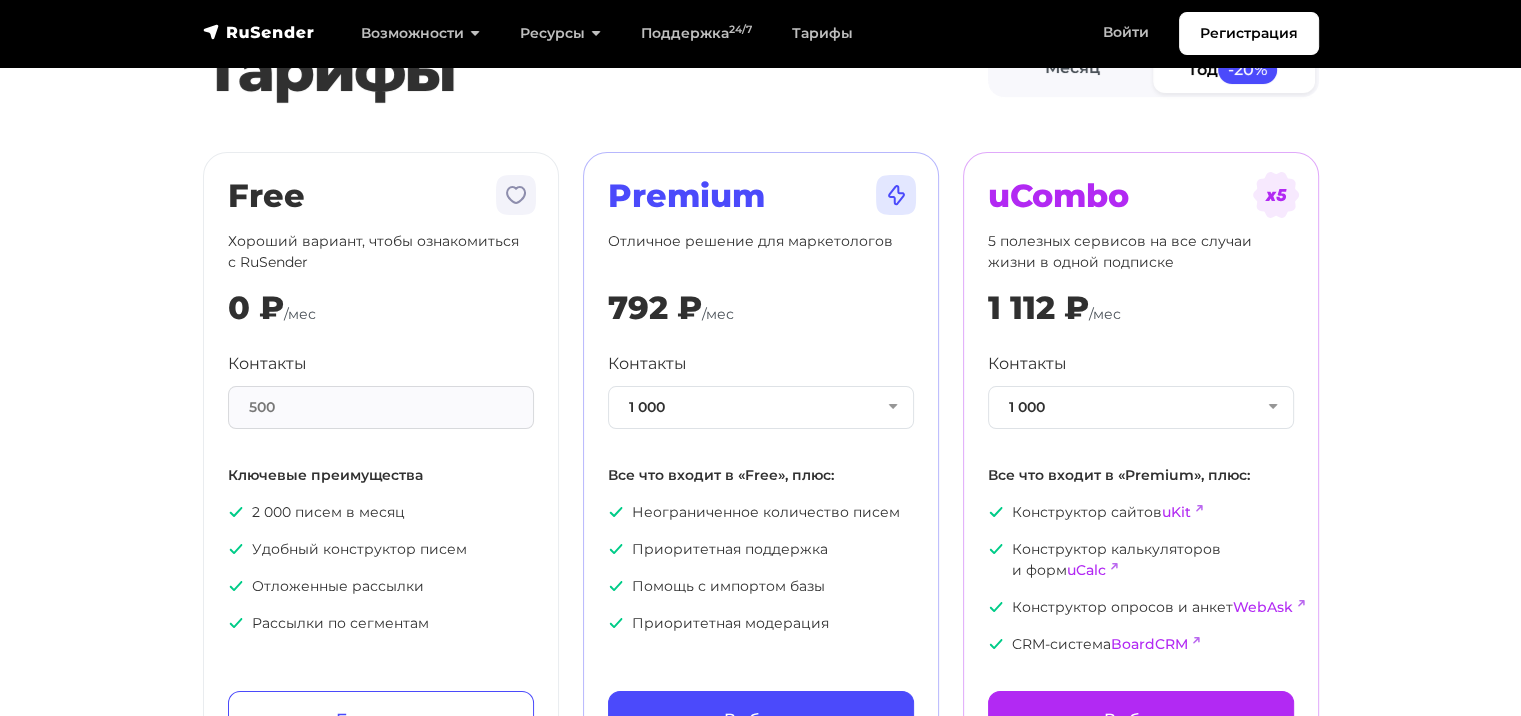 click on "500" at bounding box center (381, 407) 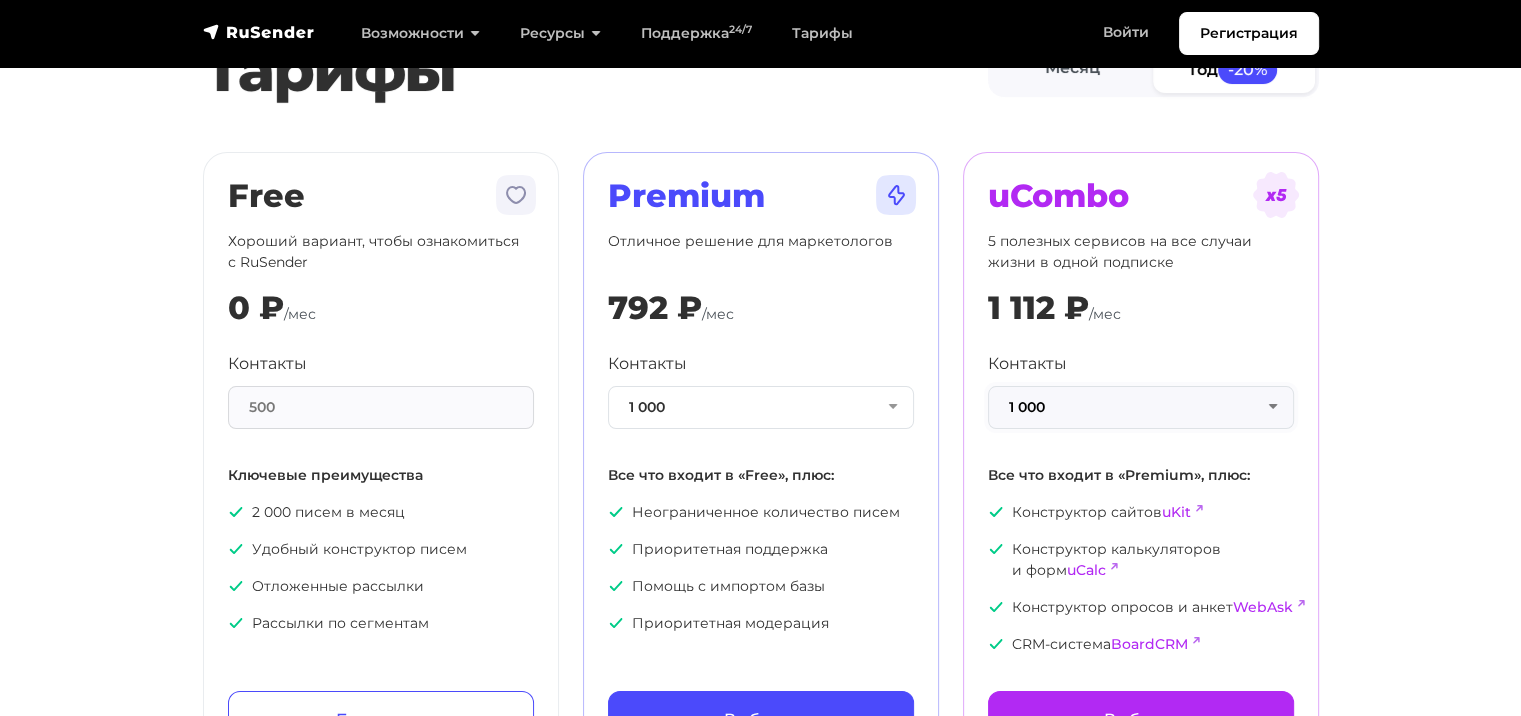 click on "1 000" at bounding box center [1141, 407] 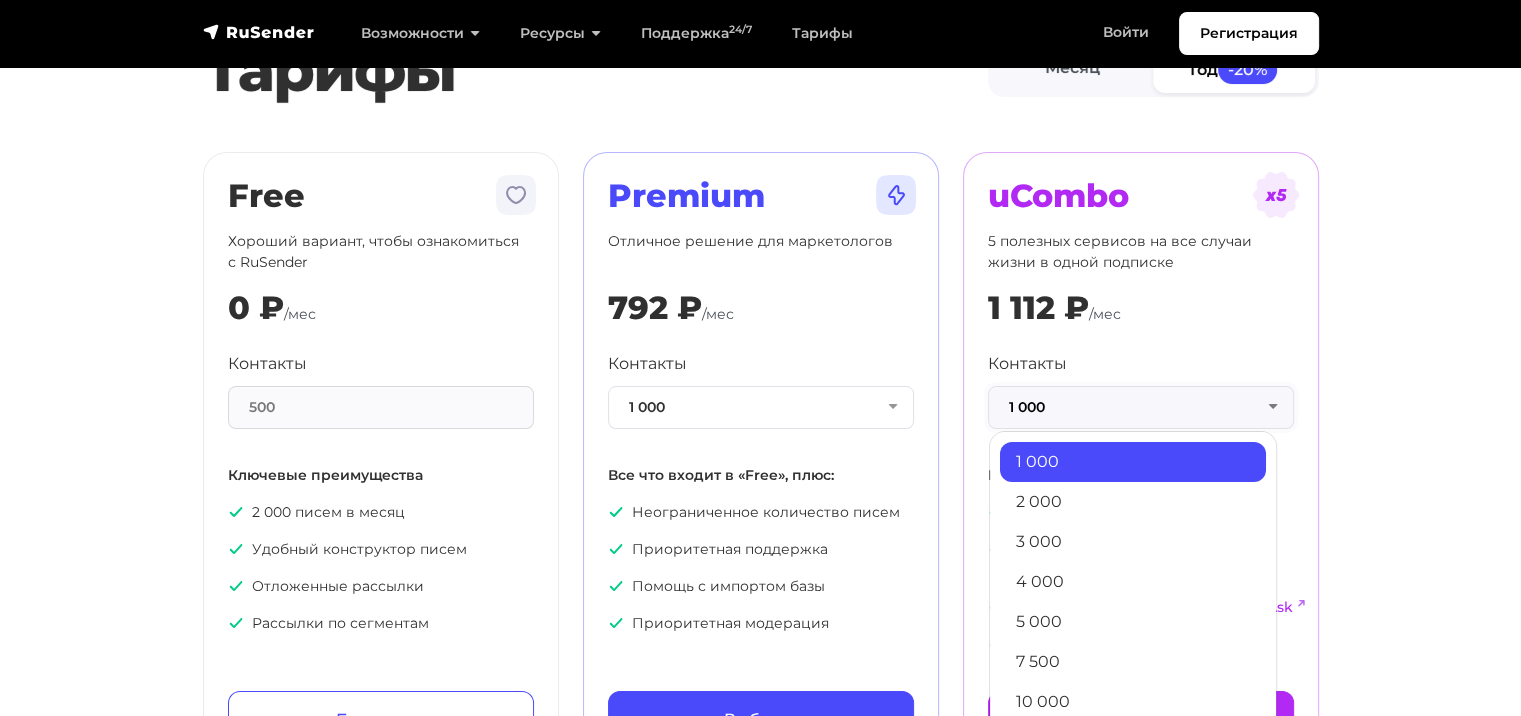 click on "1 000" at bounding box center [1141, 407] 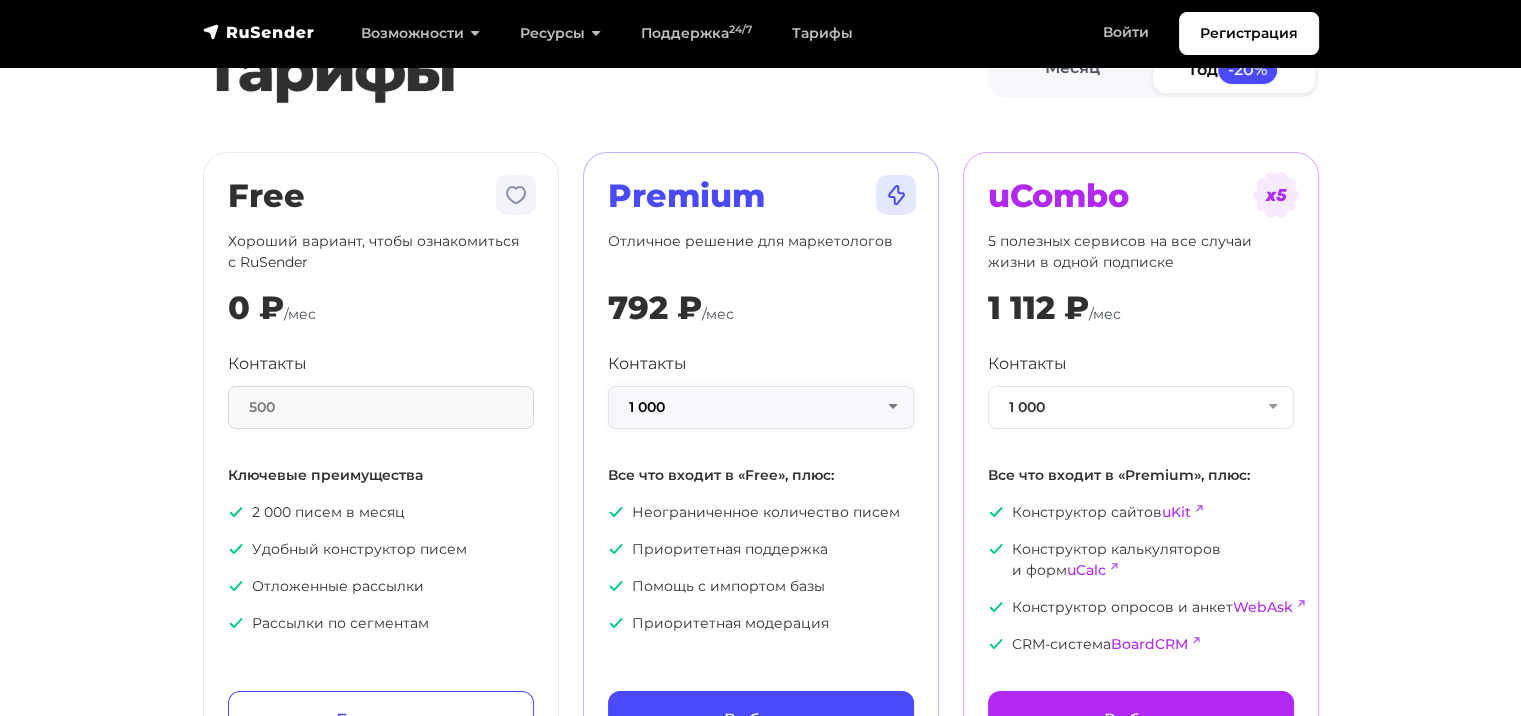 click on "1 000" at bounding box center (761, 407) 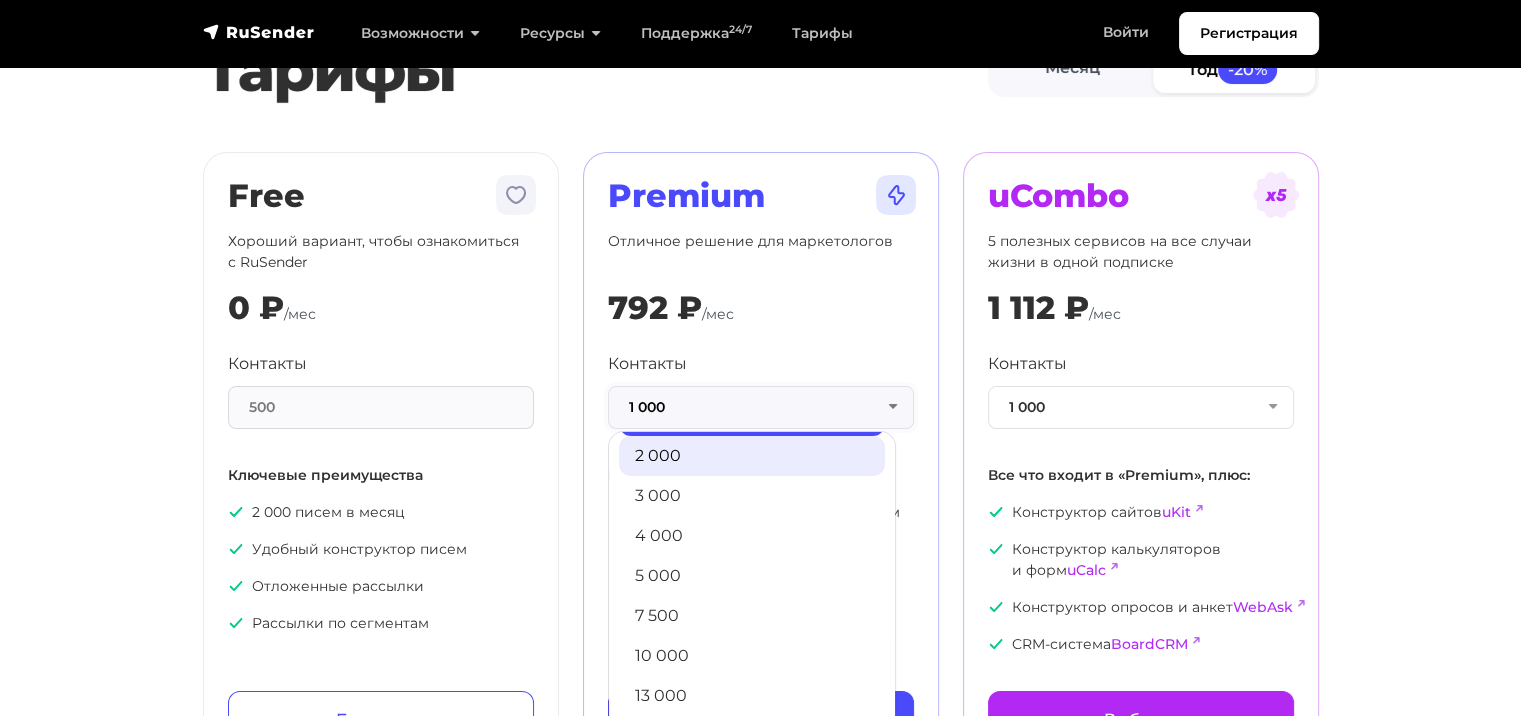 scroll, scrollTop: 200, scrollLeft: 0, axis: vertical 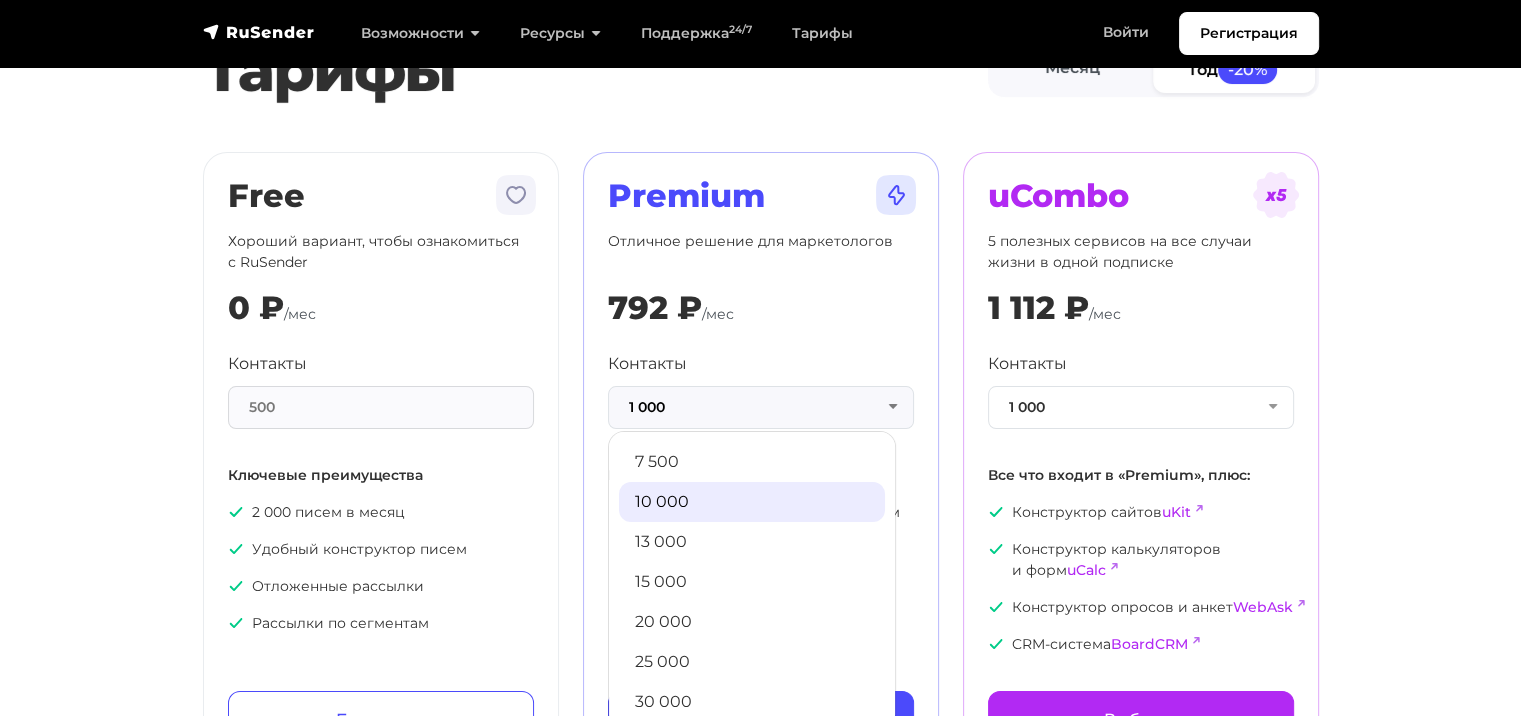 click on "10 000" at bounding box center (752, 502) 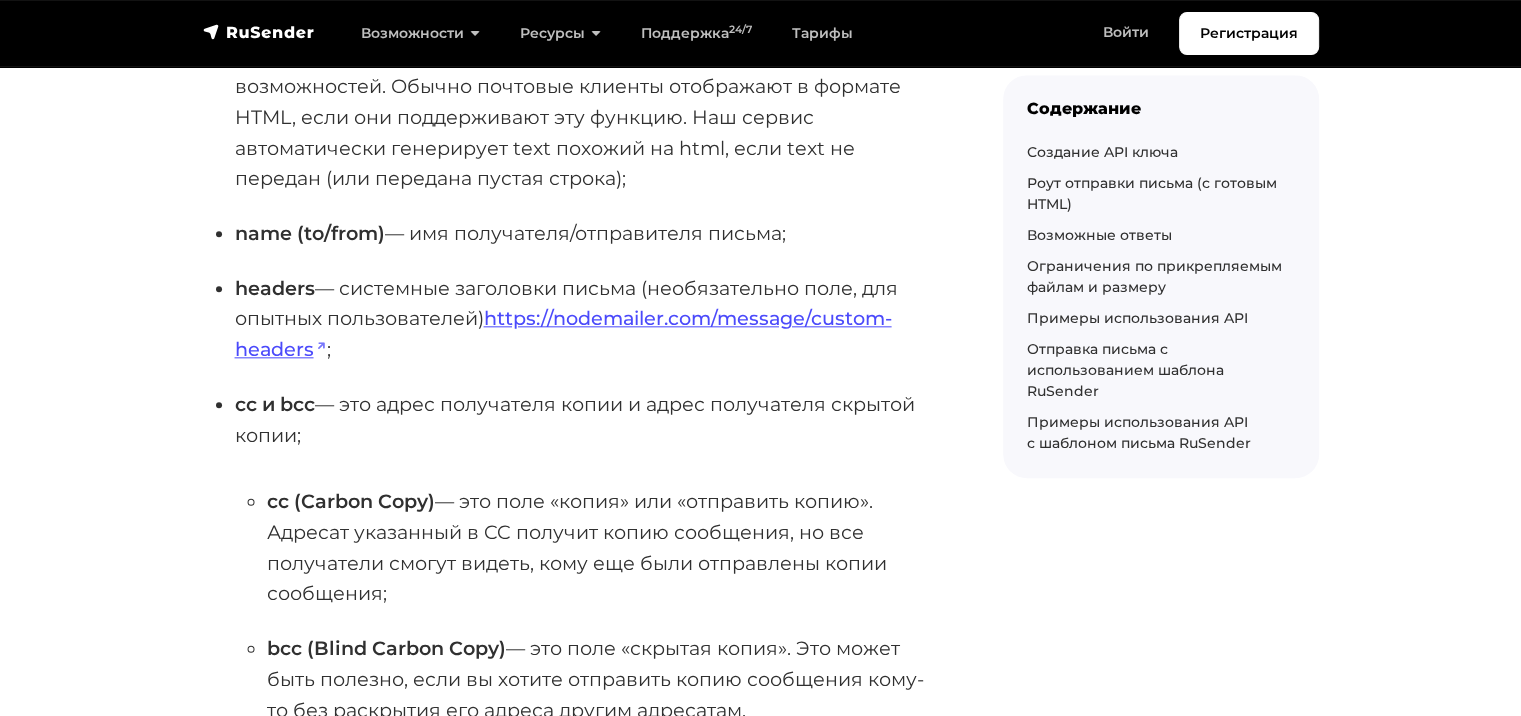 scroll, scrollTop: 2200, scrollLeft: 0, axis: vertical 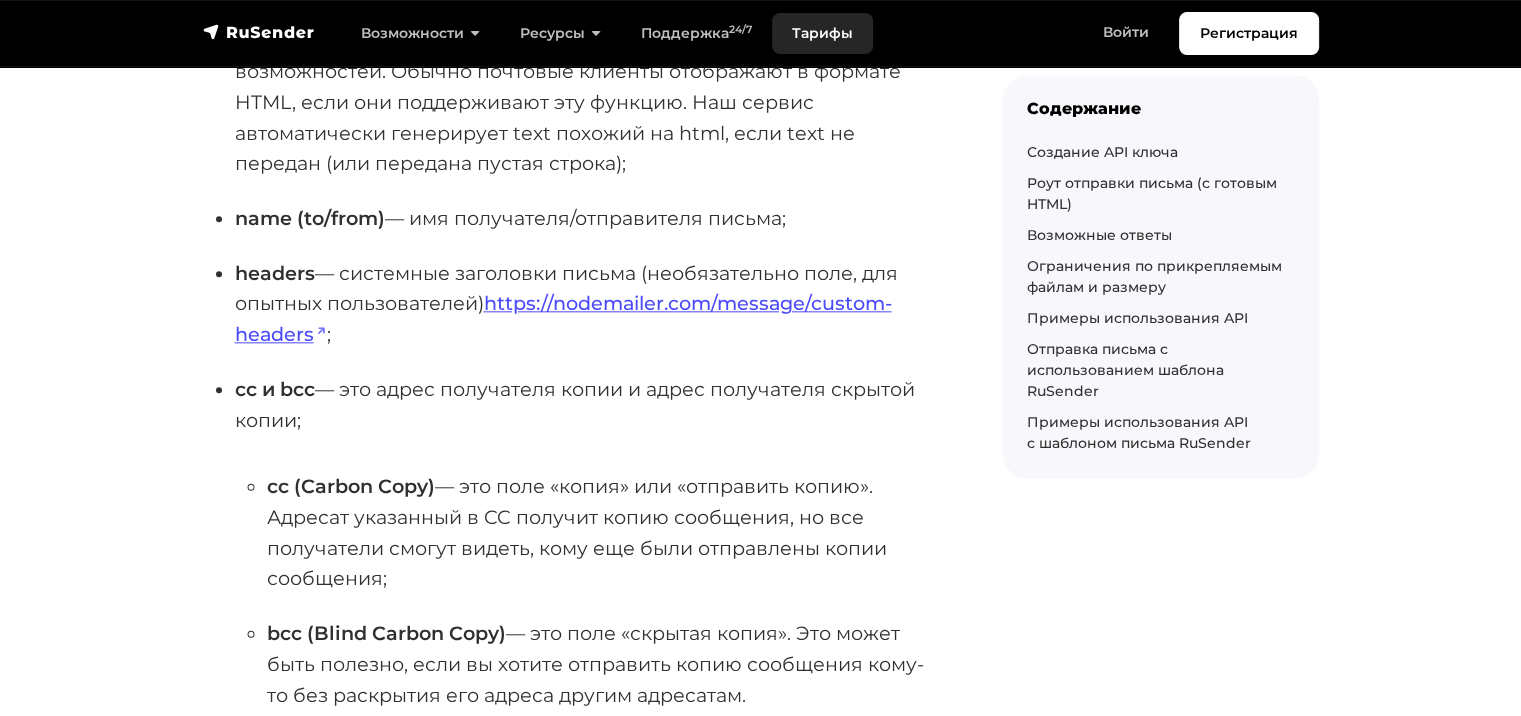 click on "Тарифы" at bounding box center (822, 33) 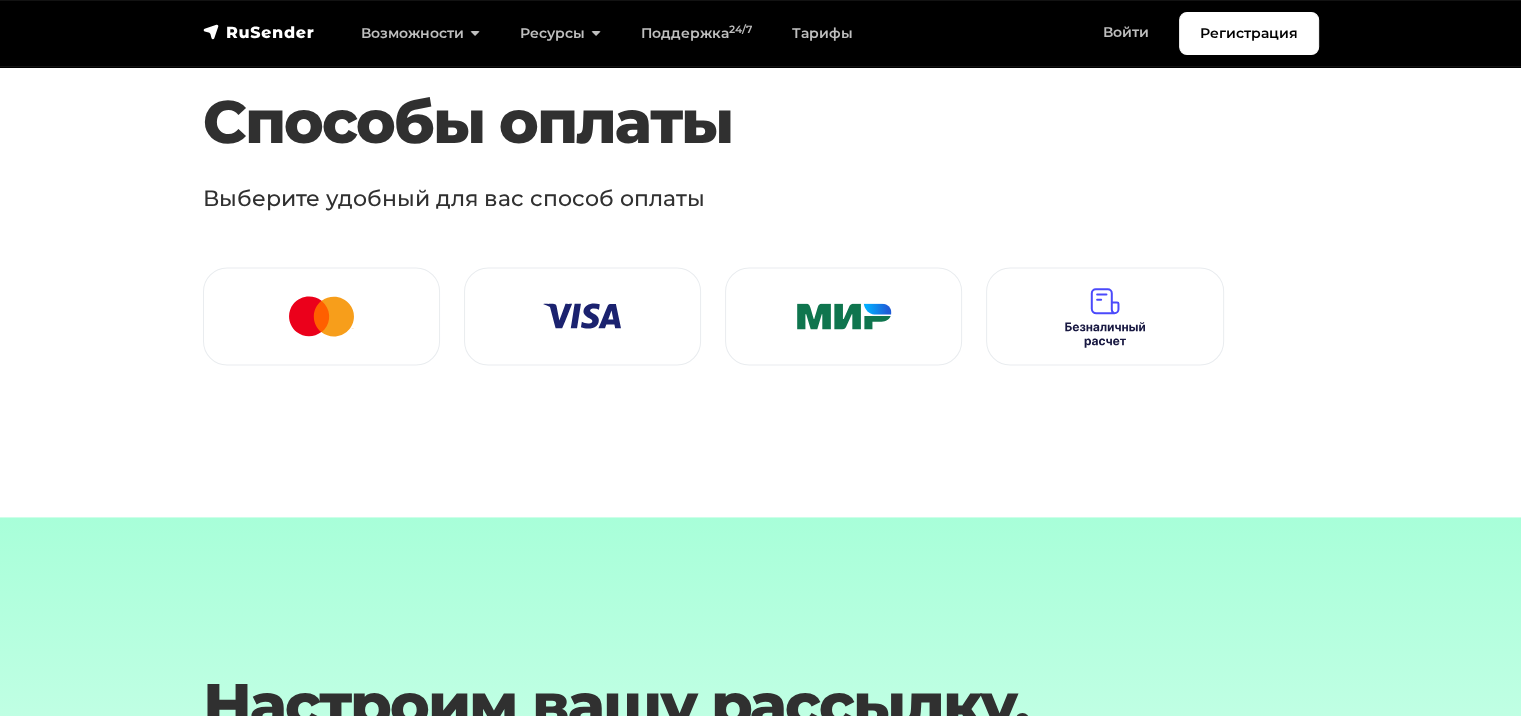 scroll, scrollTop: 2800, scrollLeft: 0, axis: vertical 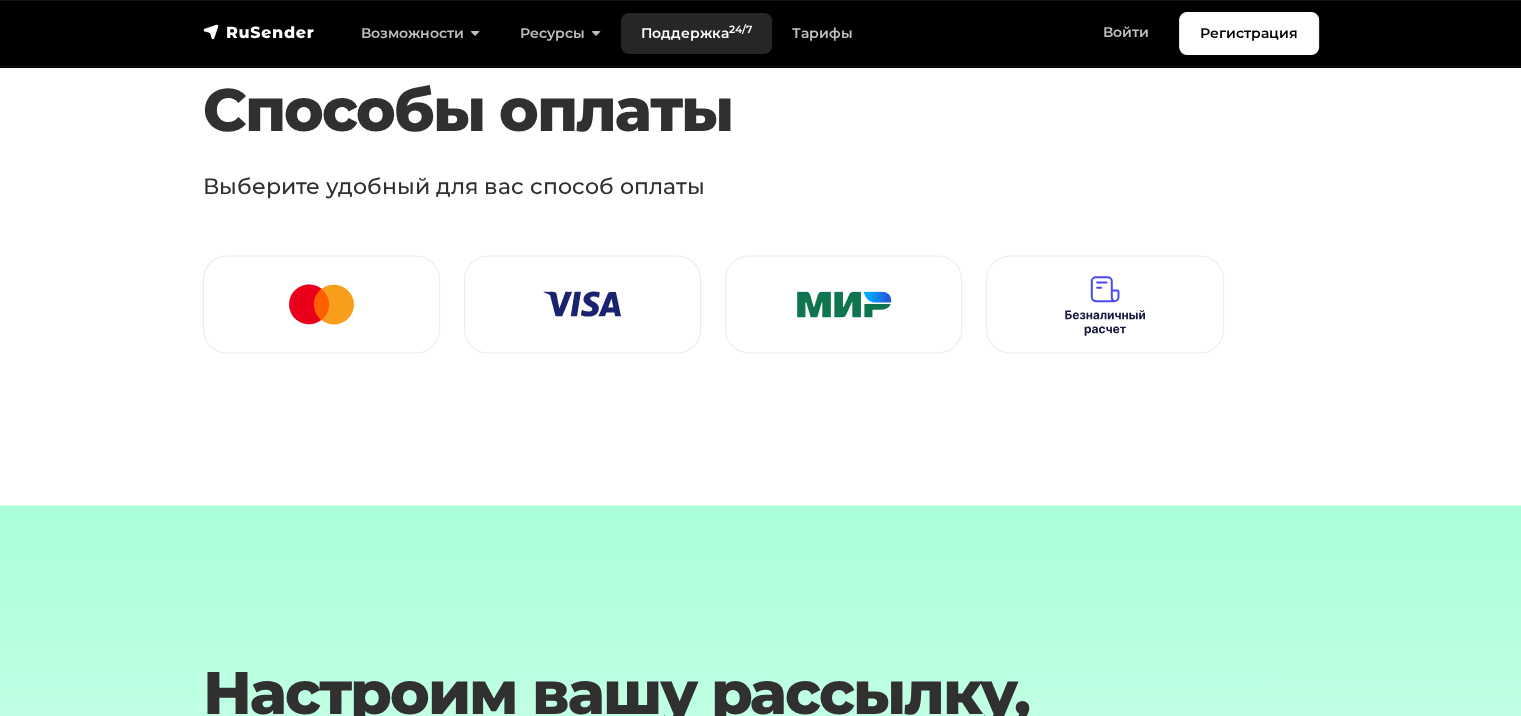 click on "Поддержка  24/7" at bounding box center [696, 33] 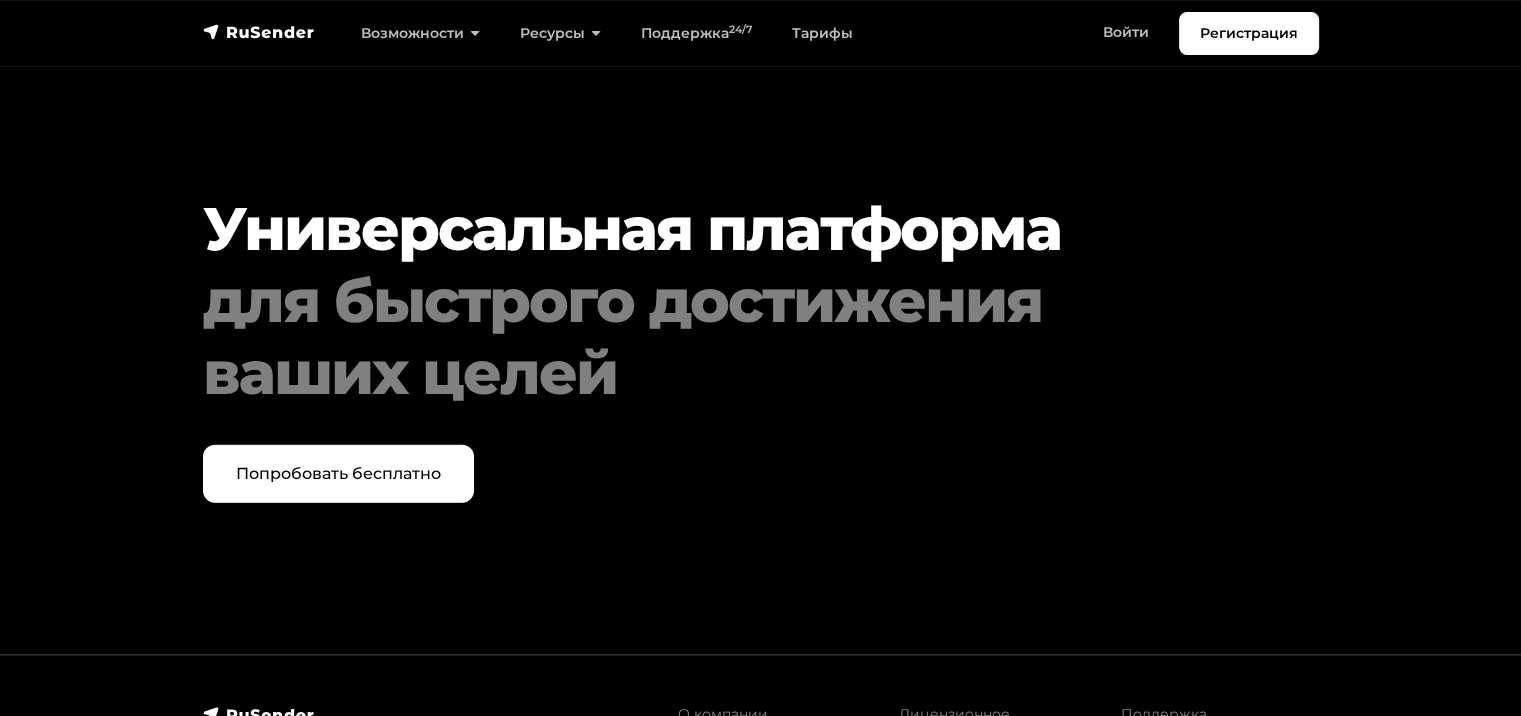 scroll, scrollTop: 5413, scrollLeft: 0, axis: vertical 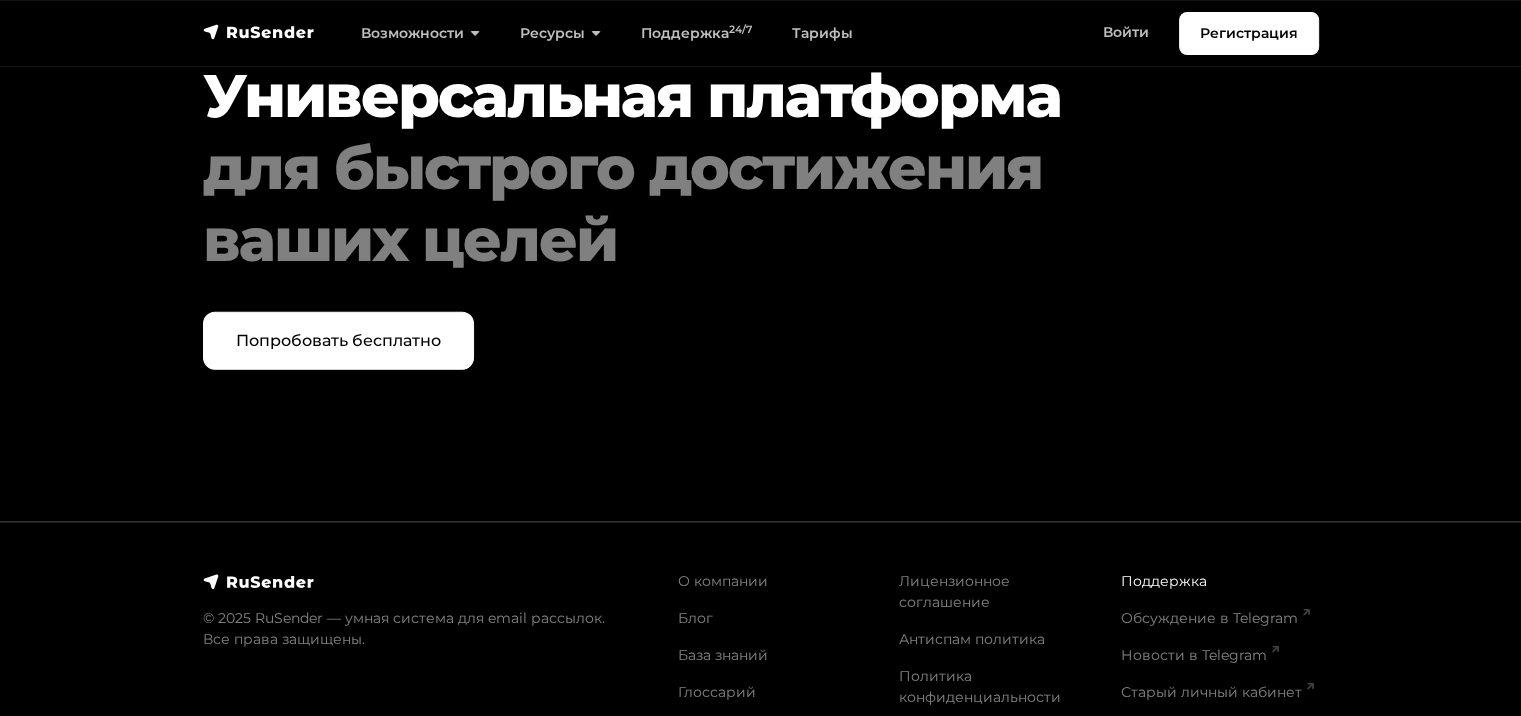 click on "Поддержка" at bounding box center (1164, 581) 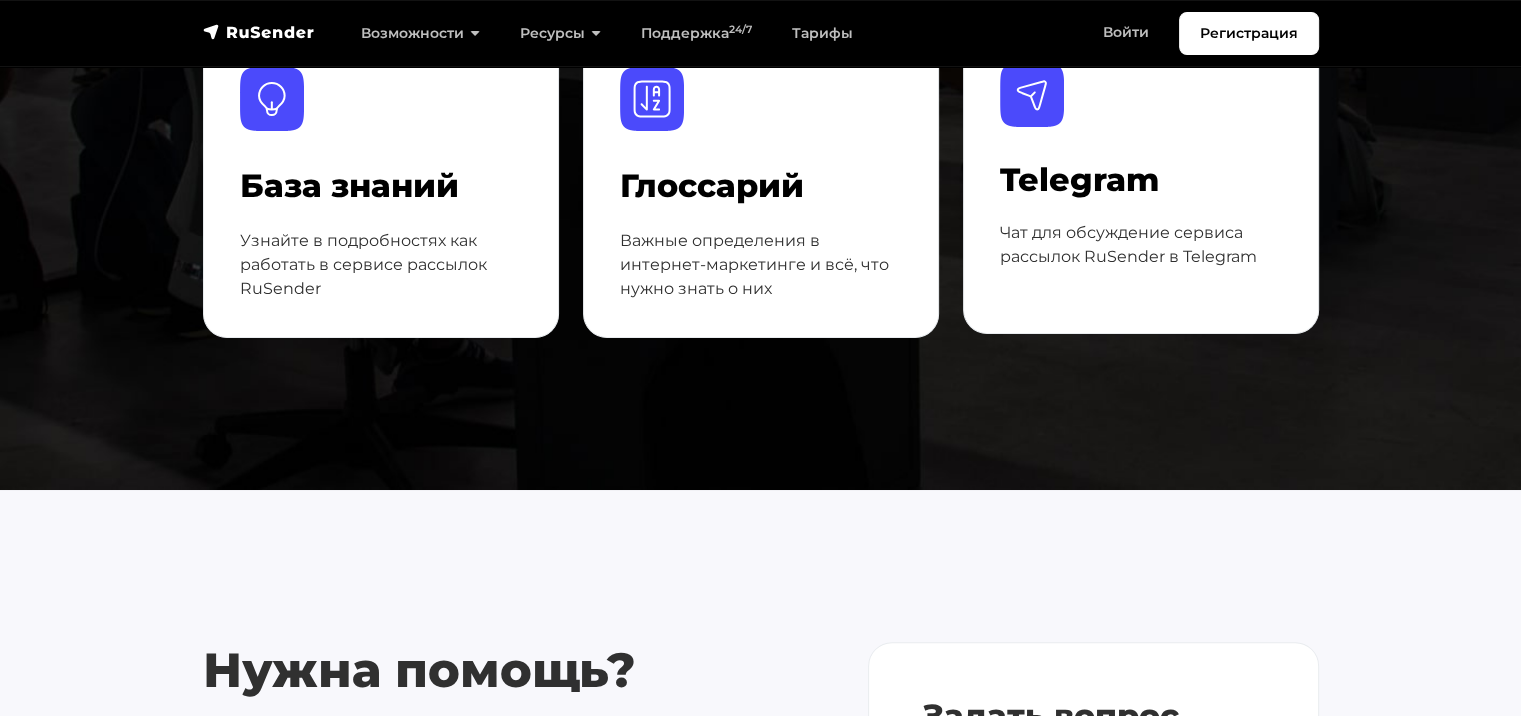 scroll, scrollTop: 300, scrollLeft: 0, axis: vertical 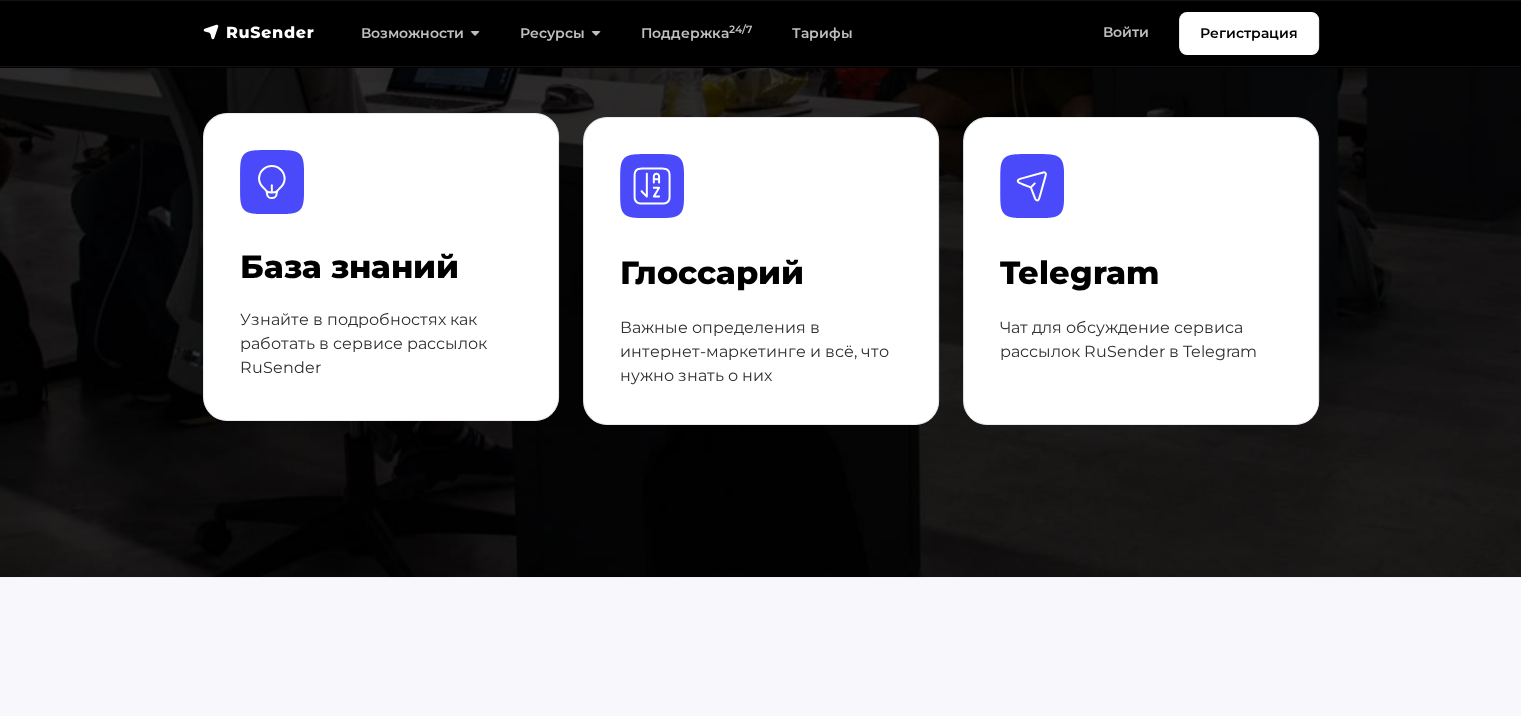 click on "База знаний
Узнайте в подробностях как работать в сервисе рассылок RuSender" at bounding box center [381, 317] 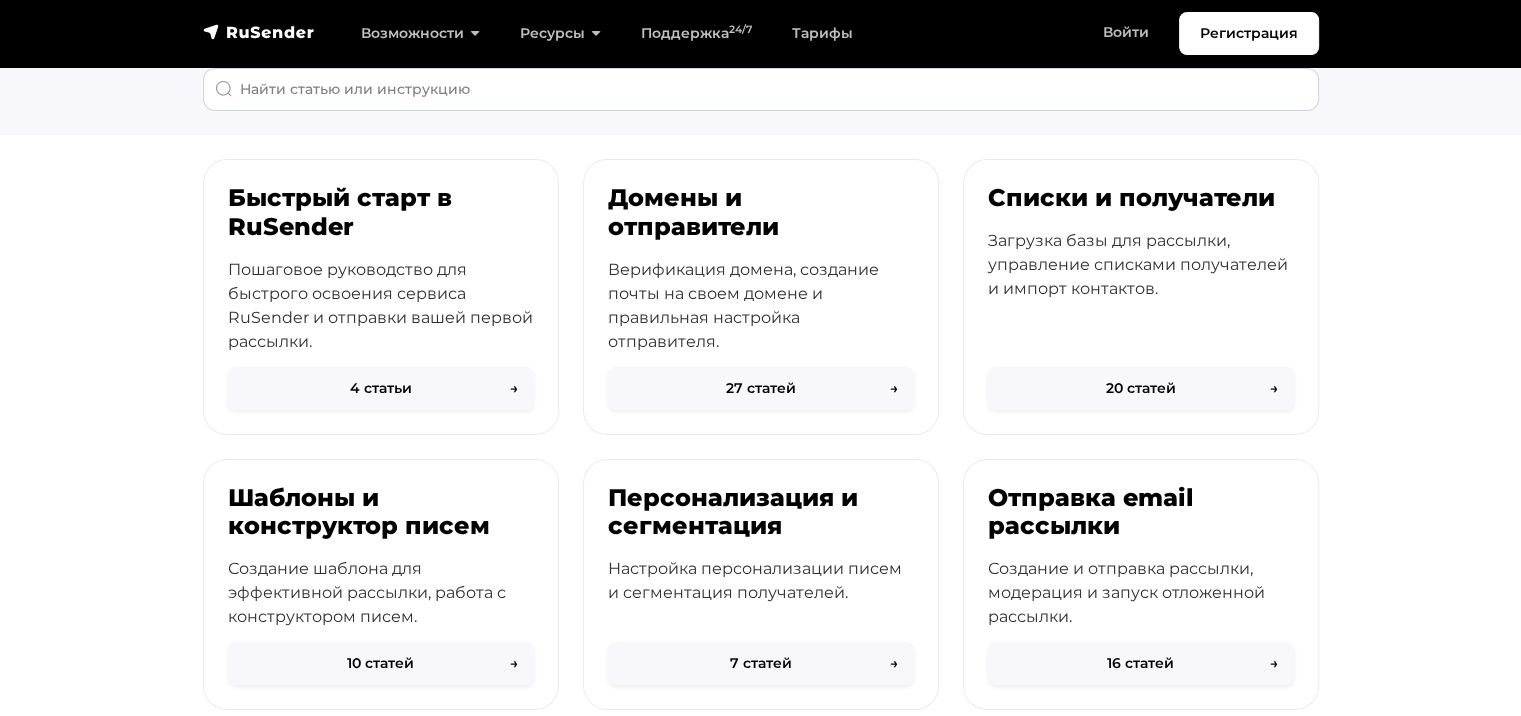 scroll, scrollTop: 100, scrollLeft: 0, axis: vertical 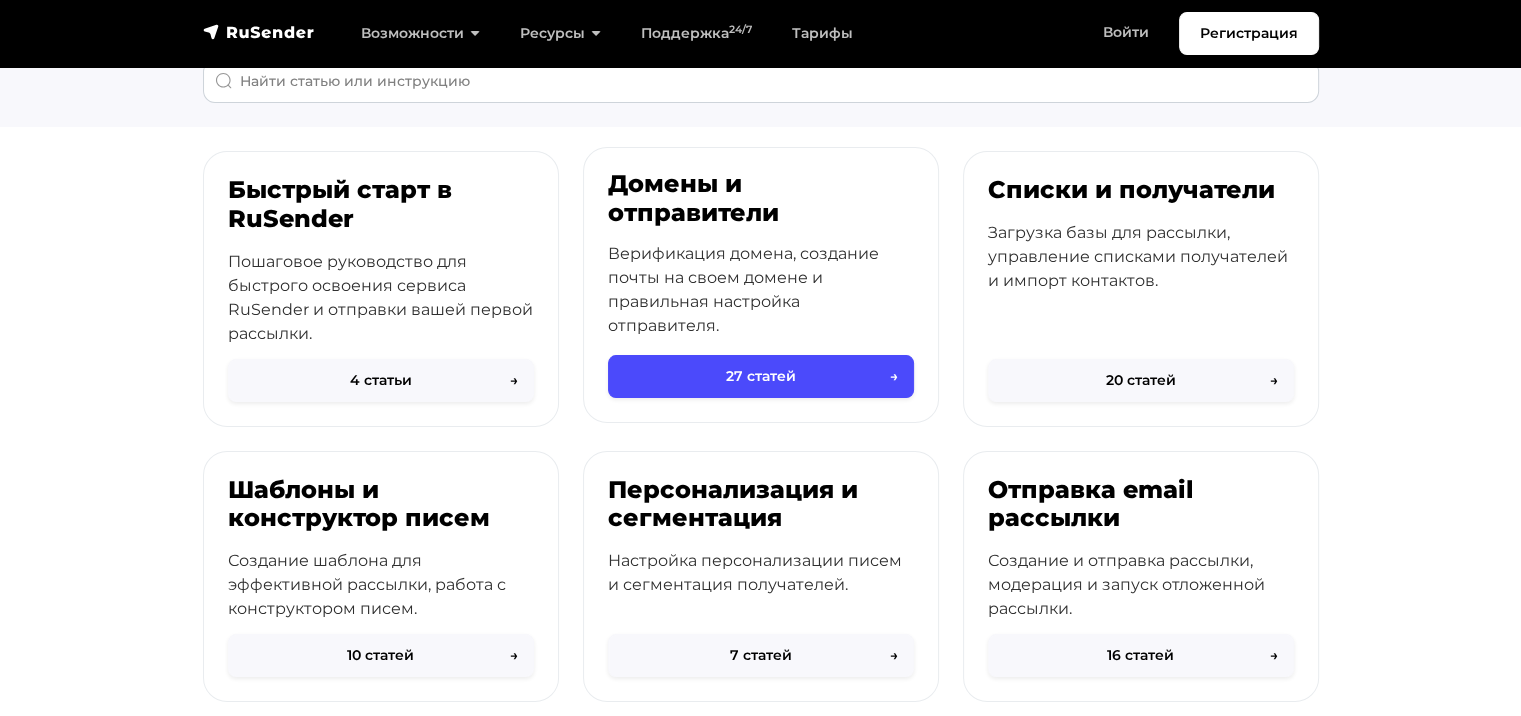 click on "Домены и отправители
Верификация домена, создание почты на своем домене и правильная настройка отправителя." at bounding box center (761, 265) 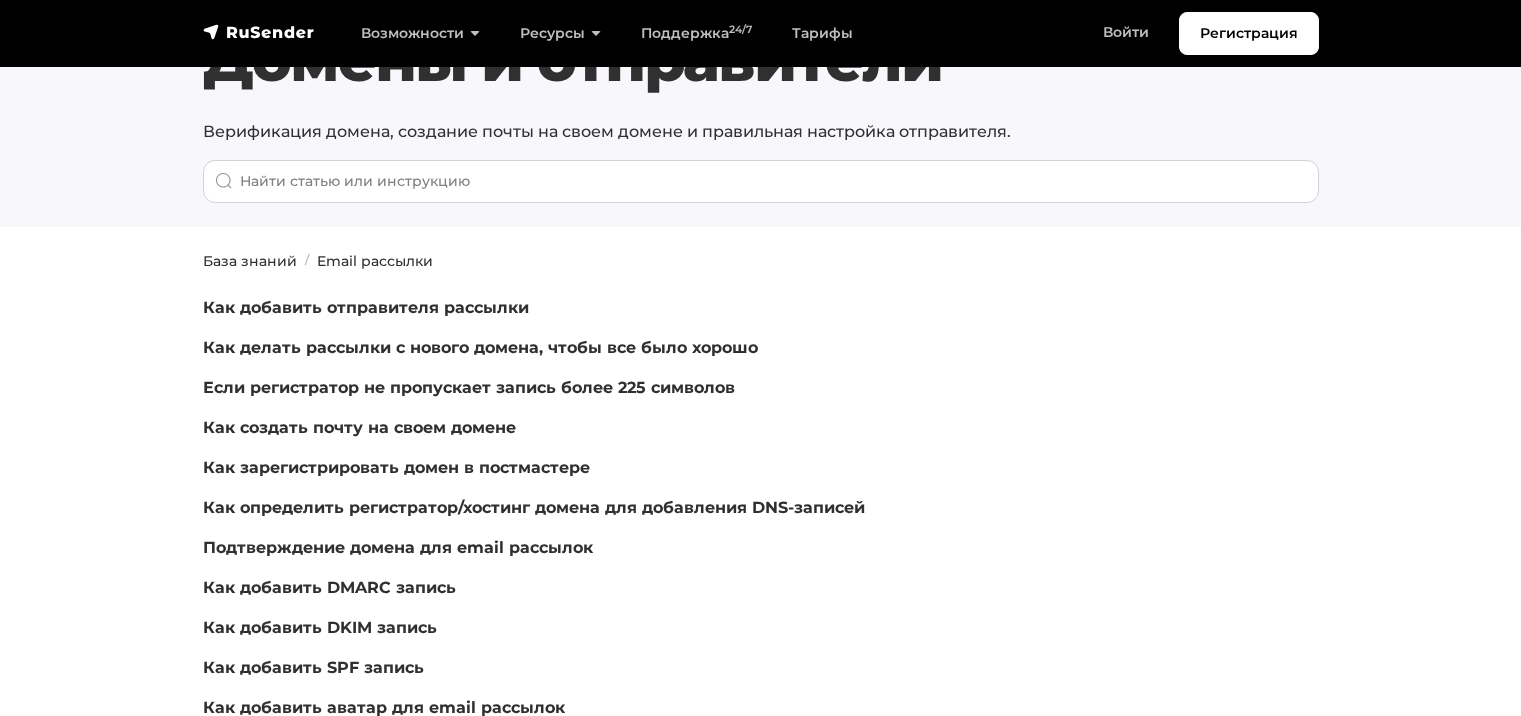 scroll, scrollTop: 0, scrollLeft: 0, axis: both 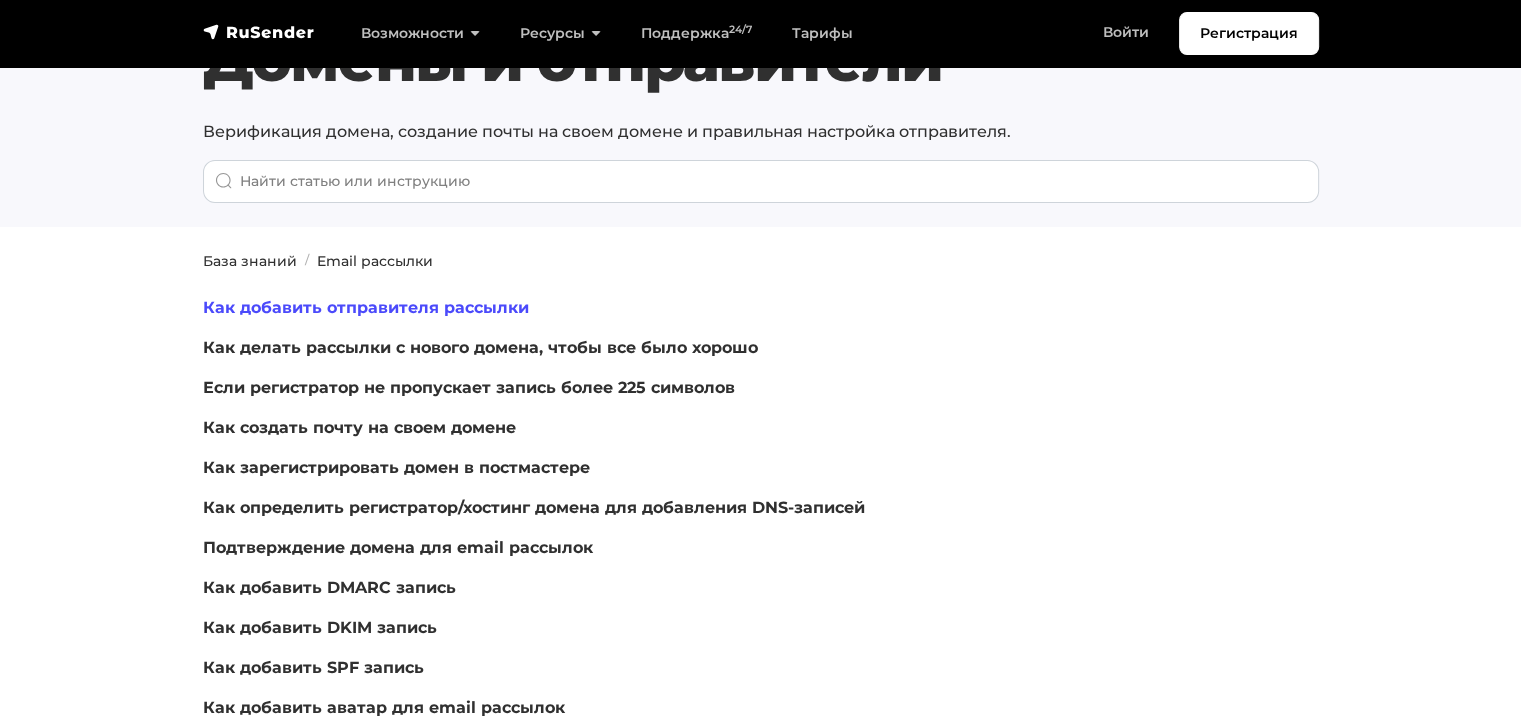 click on "Как добавить отправителя рассылки" at bounding box center [366, 307] 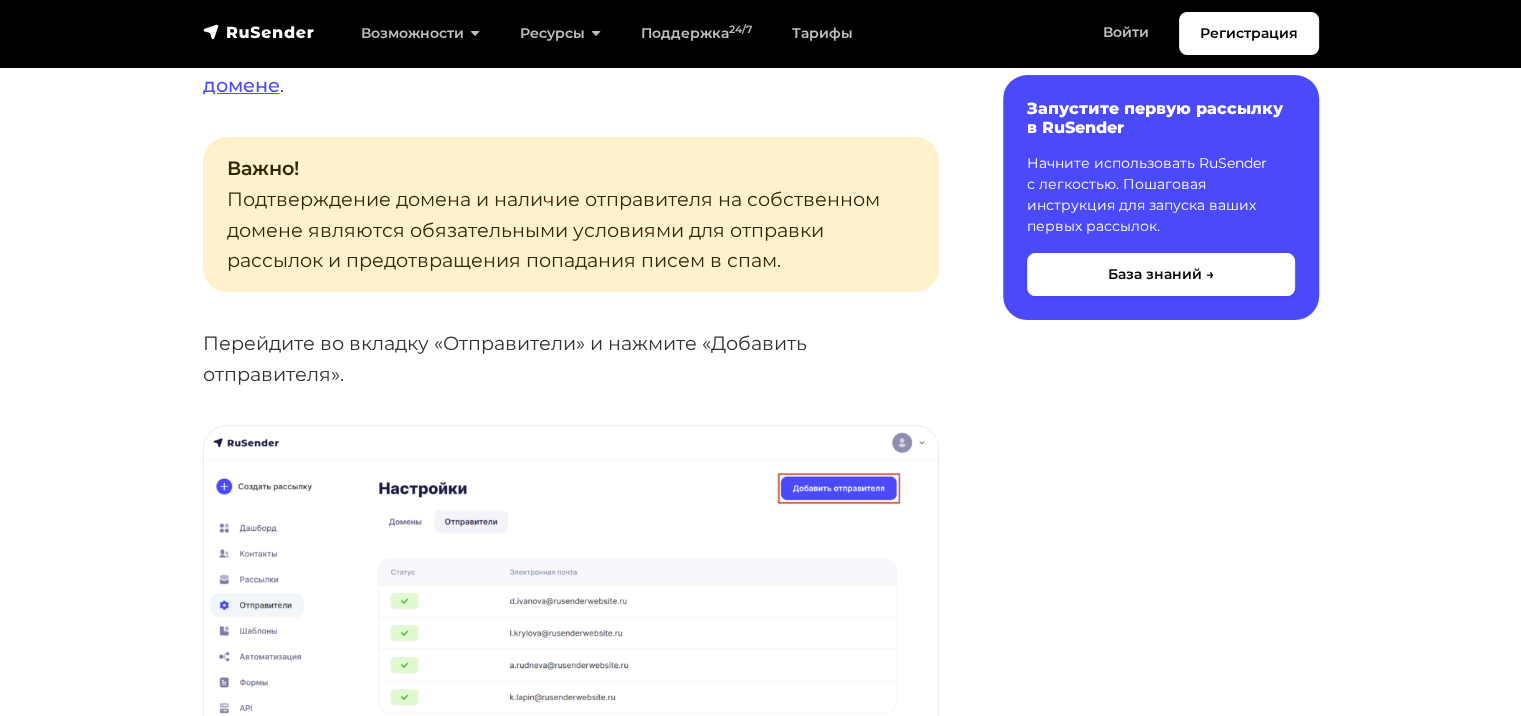 scroll, scrollTop: 0, scrollLeft: 0, axis: both 